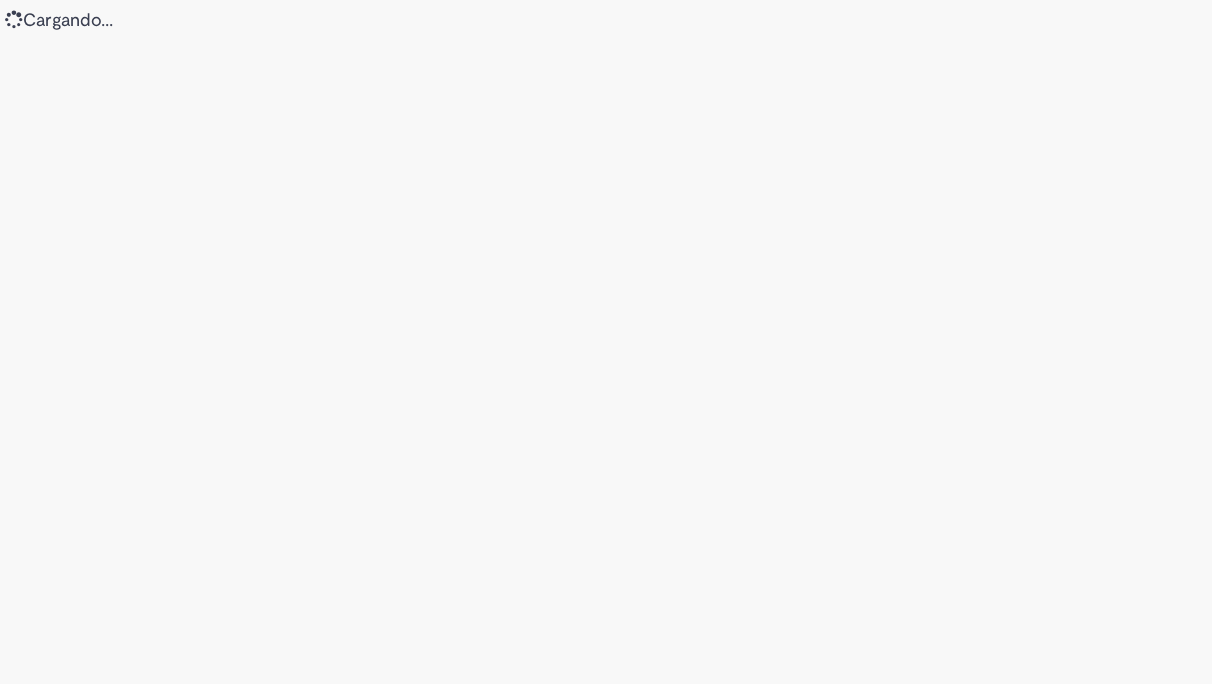 scroll, scrollTop: 0, scrollLeft: 0, axis: both 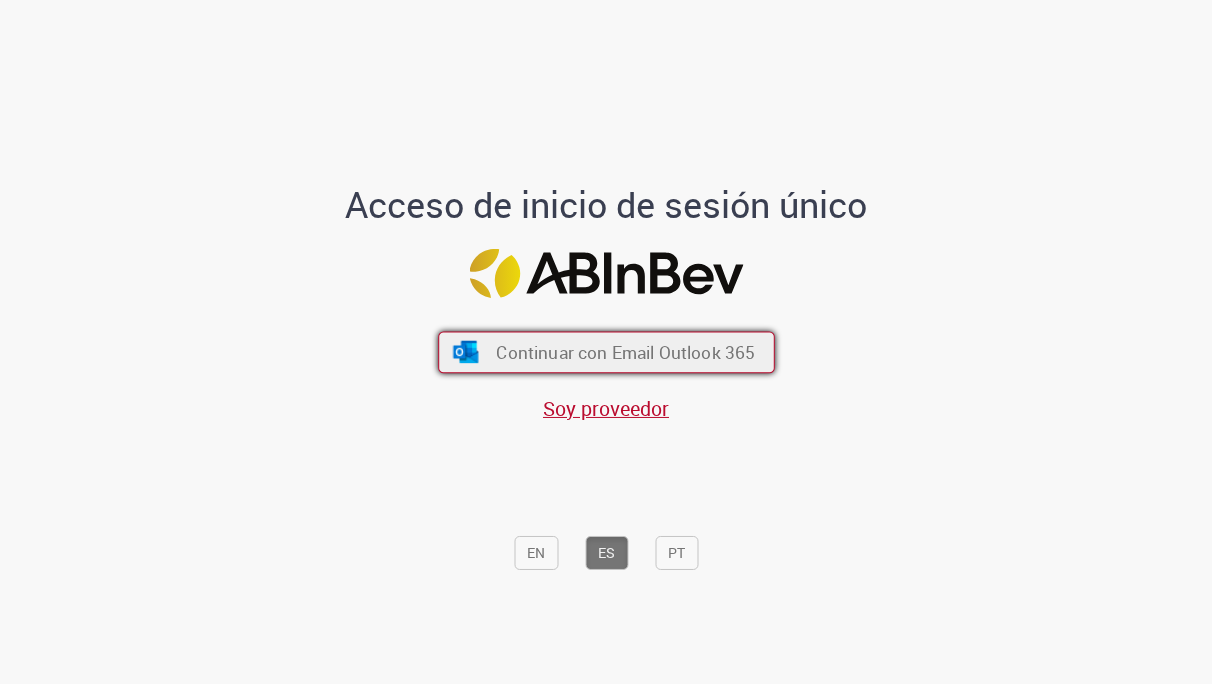 click on "Continuar con Email Outlook 365" at bounding box center [625, 352] 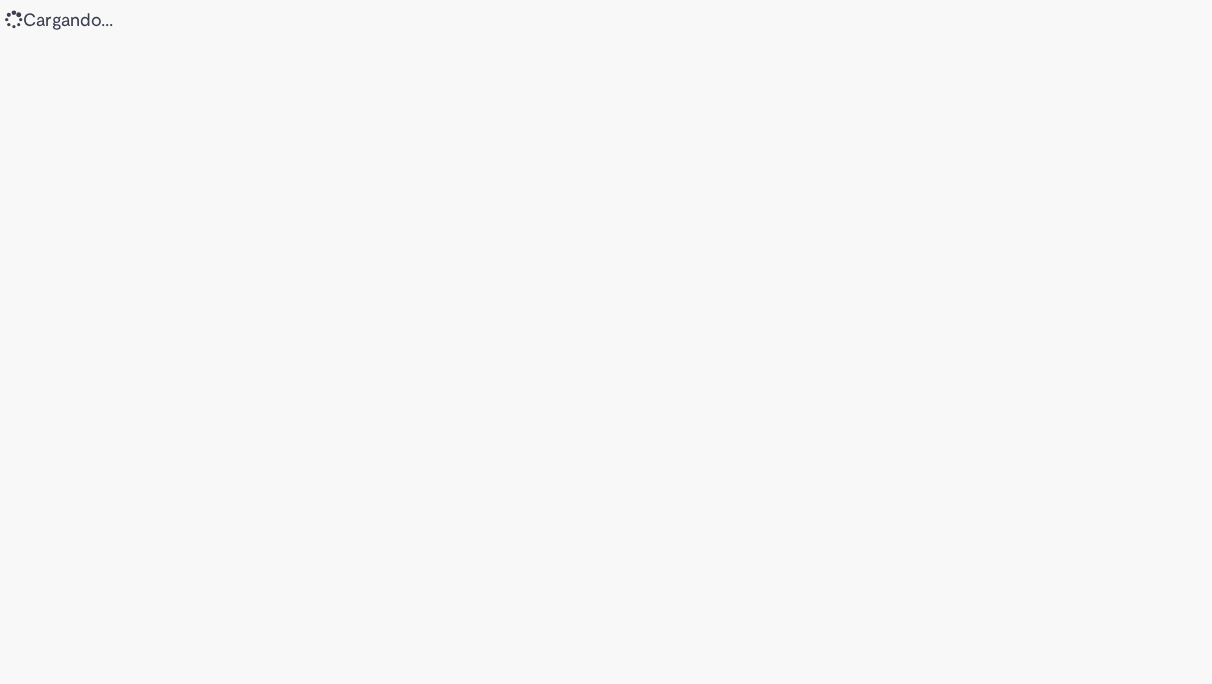 scroll, scrollTop: 0, scrollLeft: 0, axis: both 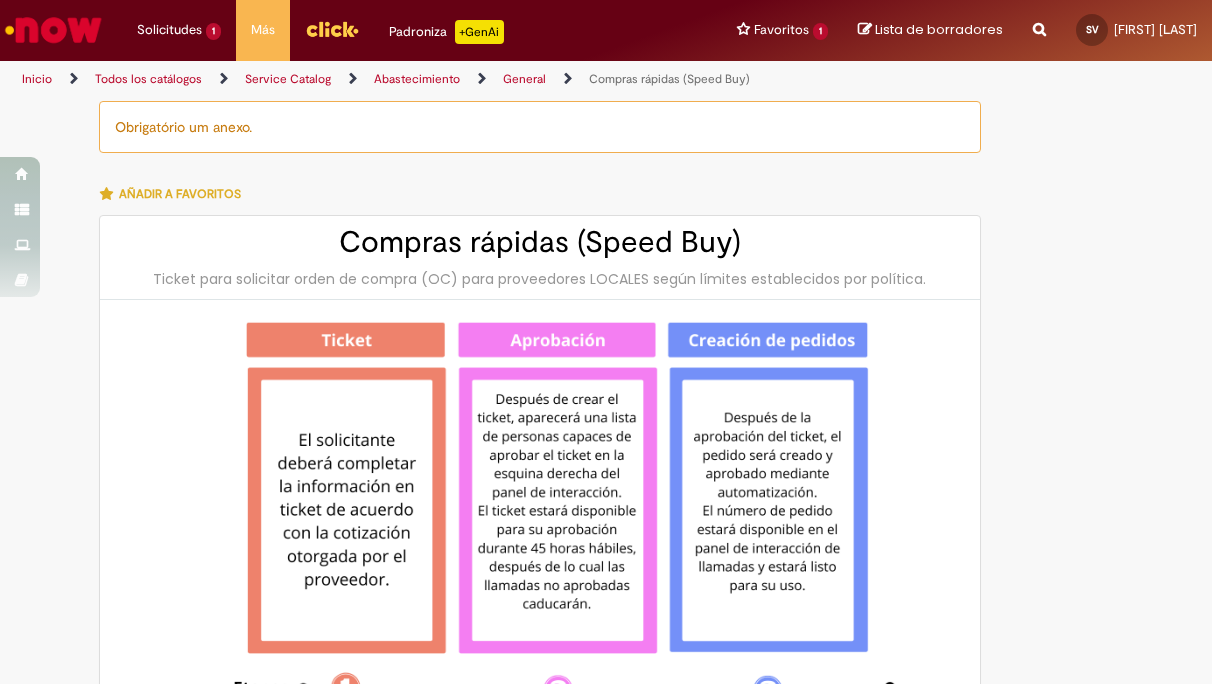type on "********" 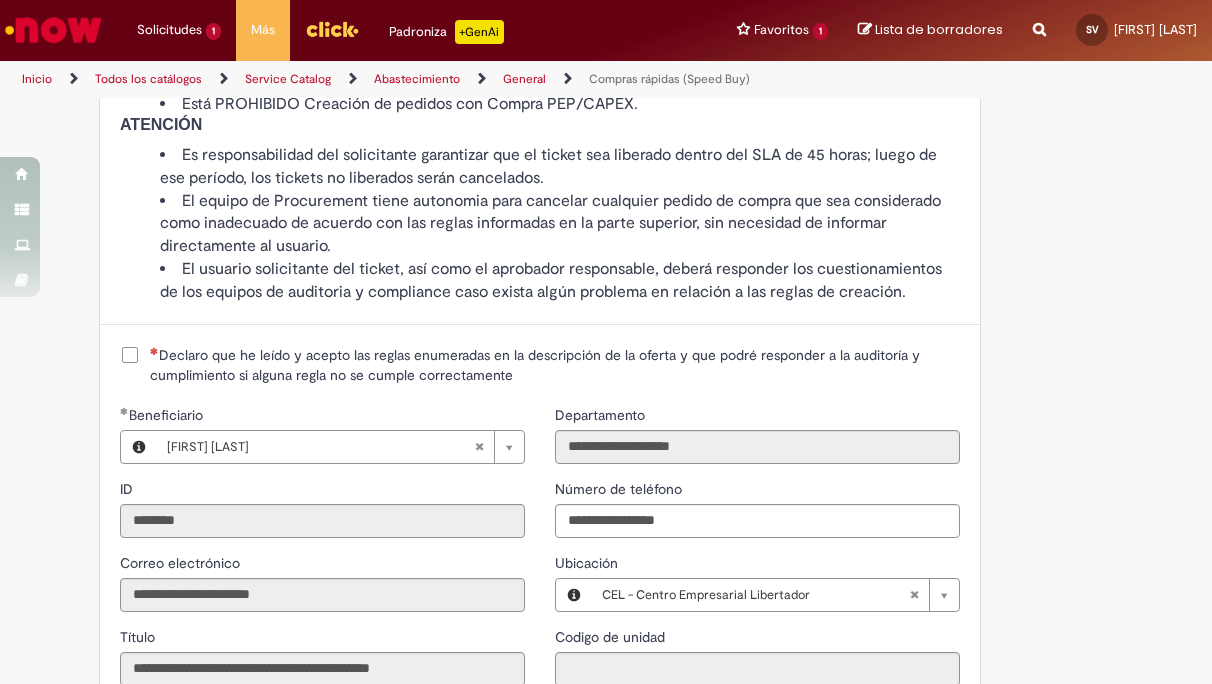 click on "Declaro que he leído y acepto las reglas enumeradas en la descripción de la oferta y que podré responder a la auditoría y cumplimiento si alguna regla no se cumple correctamente" at bounding box center (555, 365) 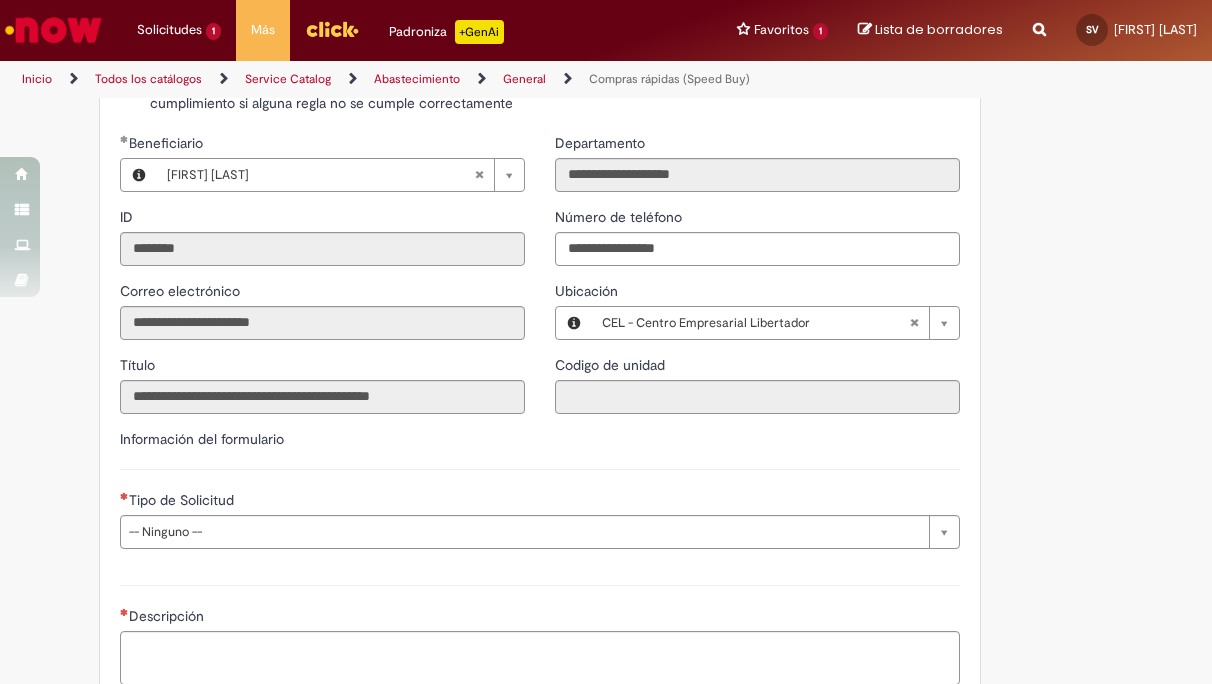 scroll, scrollTop: 2296, scrollLeft: 0, axis: vertical 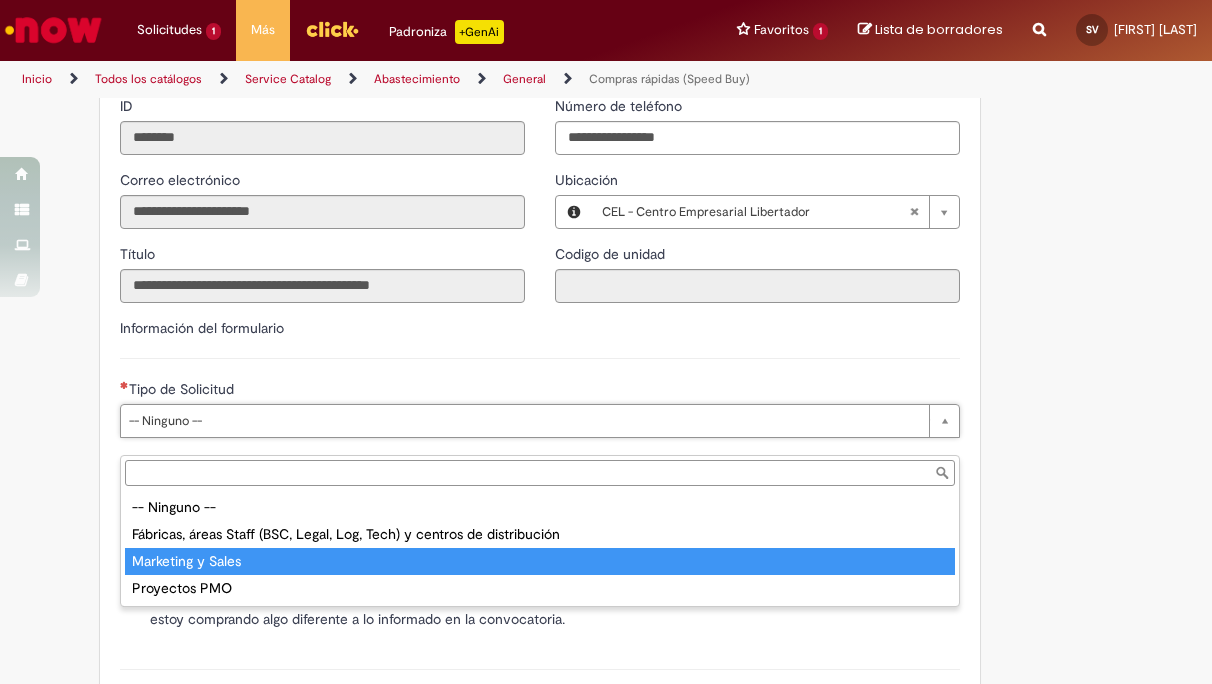 type on "**********" 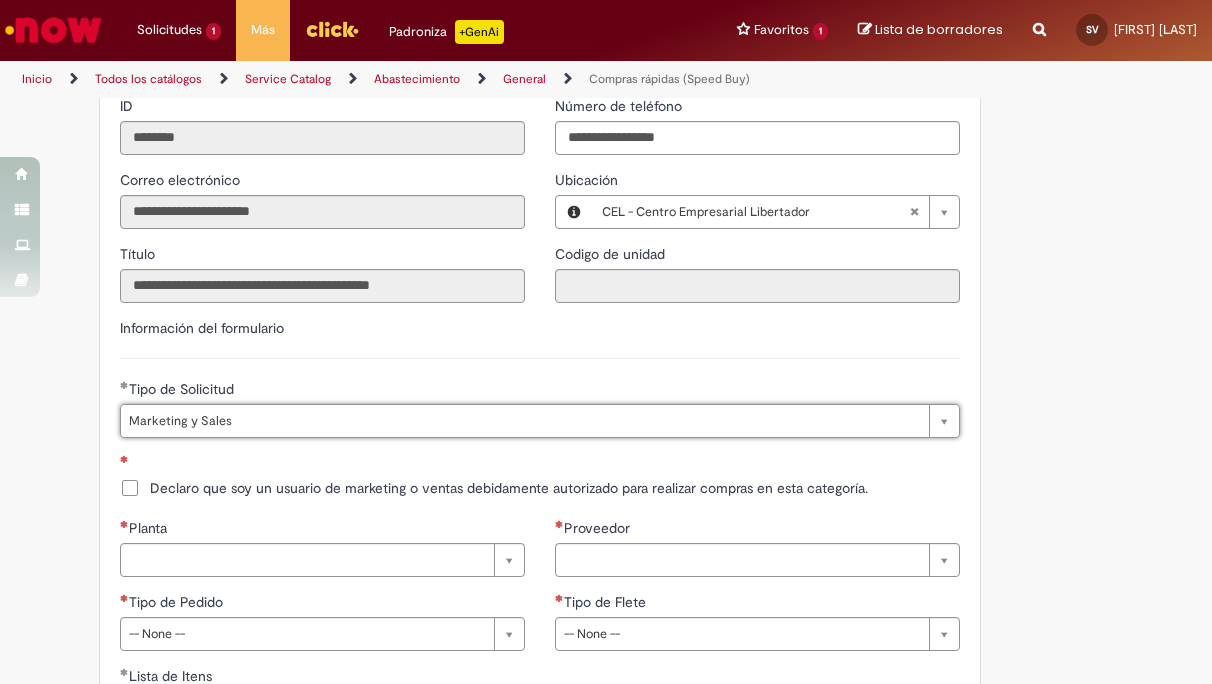 click on "Declaro que soy un usuario de marketing o ventas debidamente autorizado para realizar compras en esta categoría." at bounding box center (509, 488) 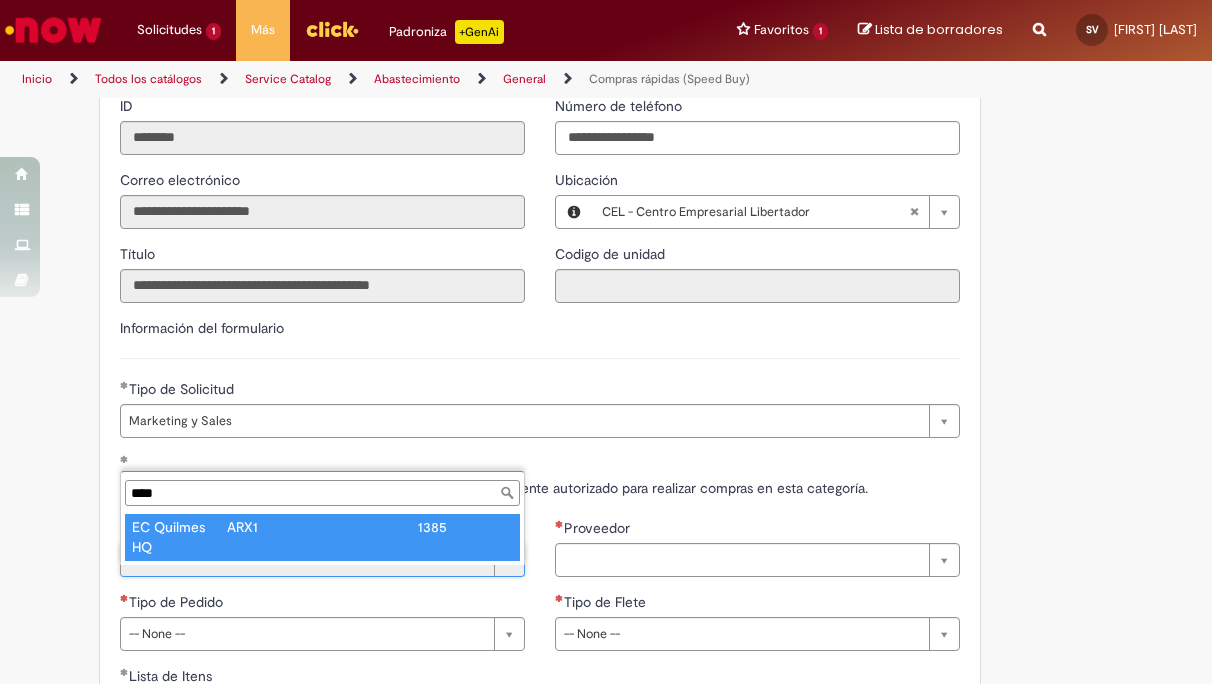type on "****" 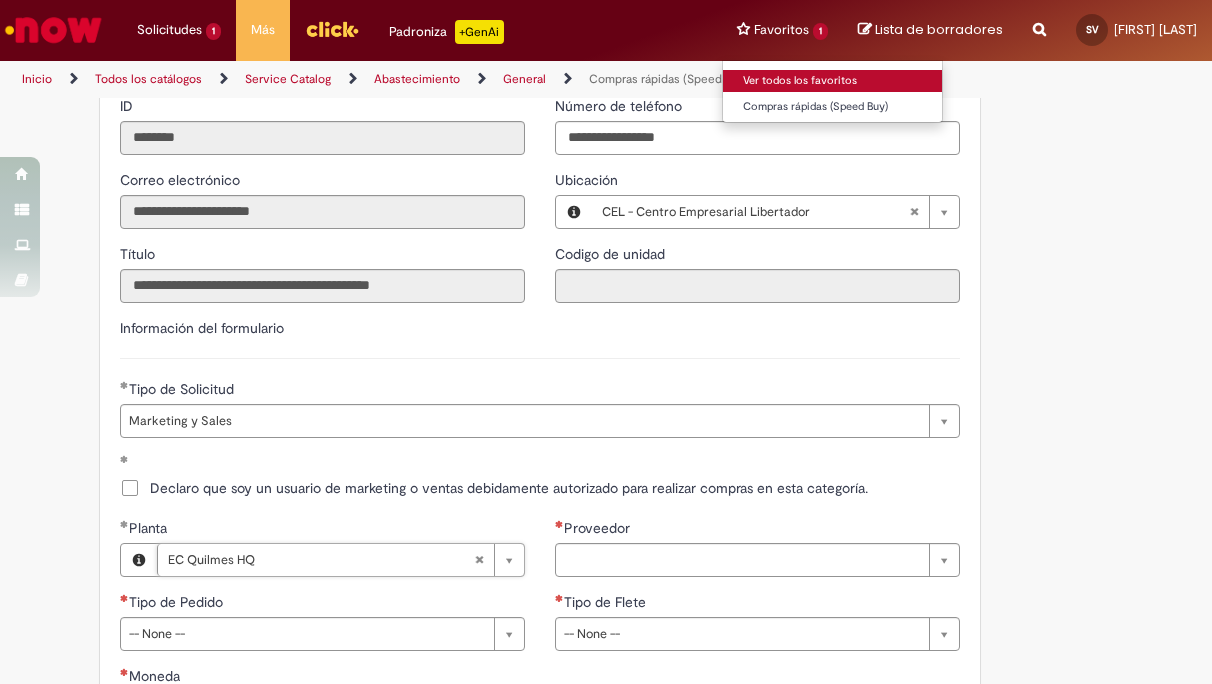 click on "Ver todos los favoritos" at bounding box center [833, 81] 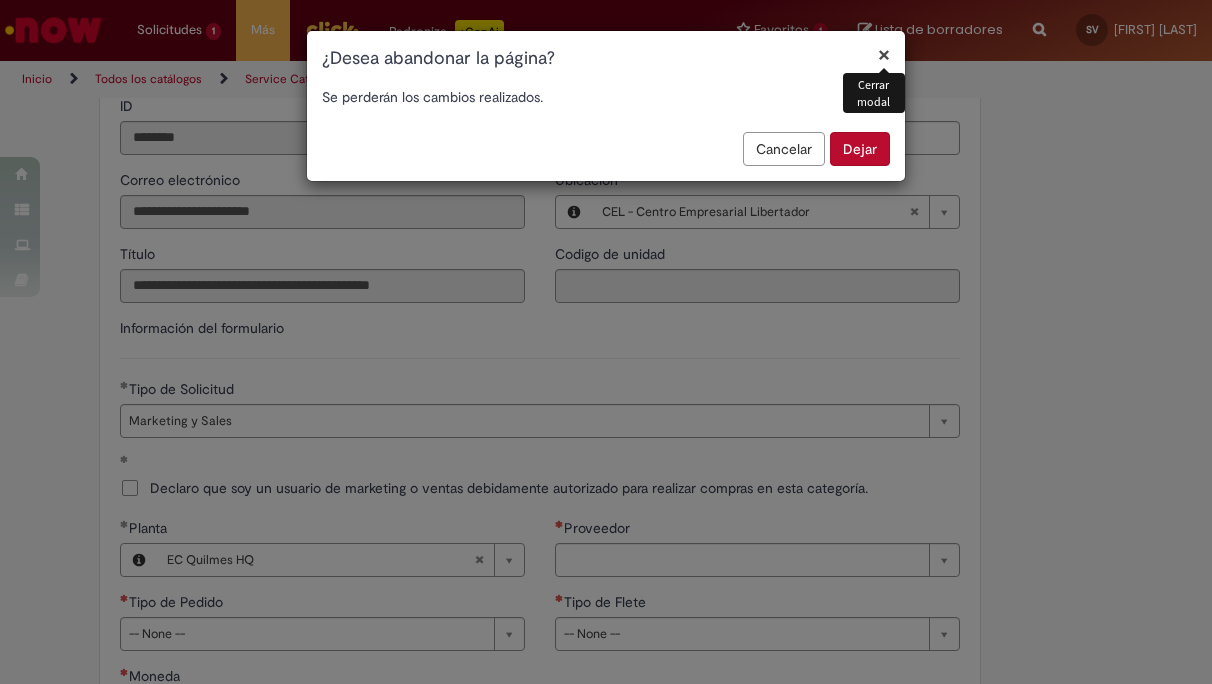 click on "Cancelar" at bounding box center (784, 149) 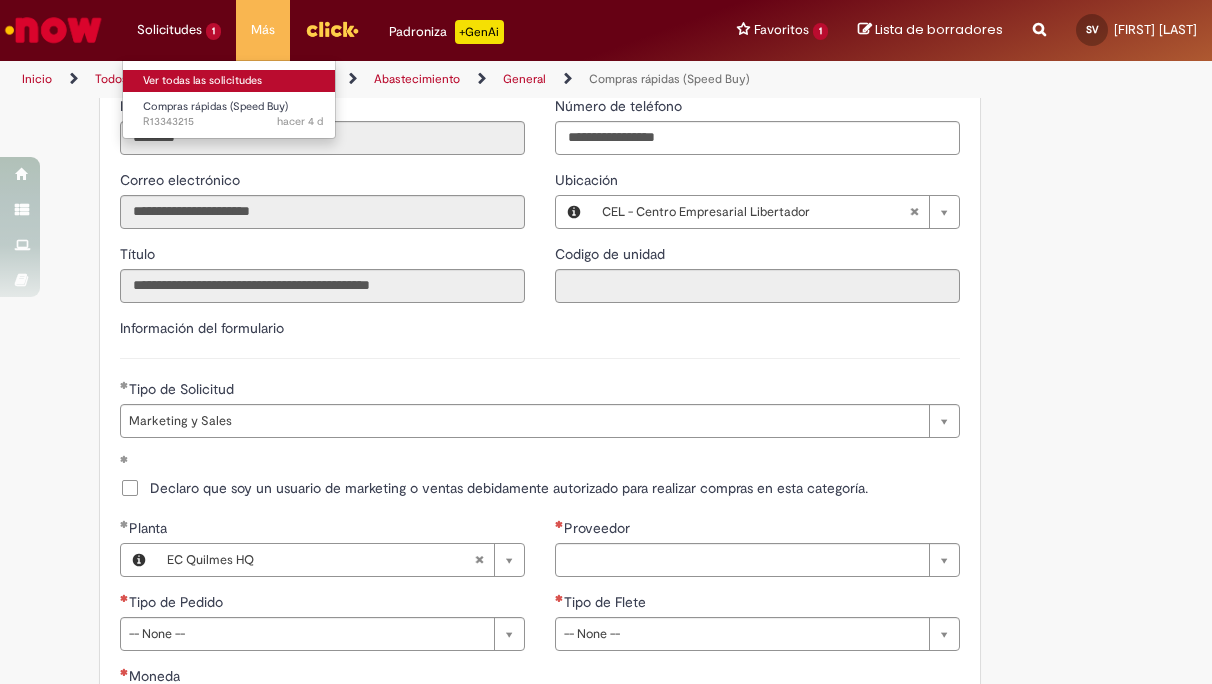 click on "Ver todas las solicitudes" at bounding box center (233, 81) 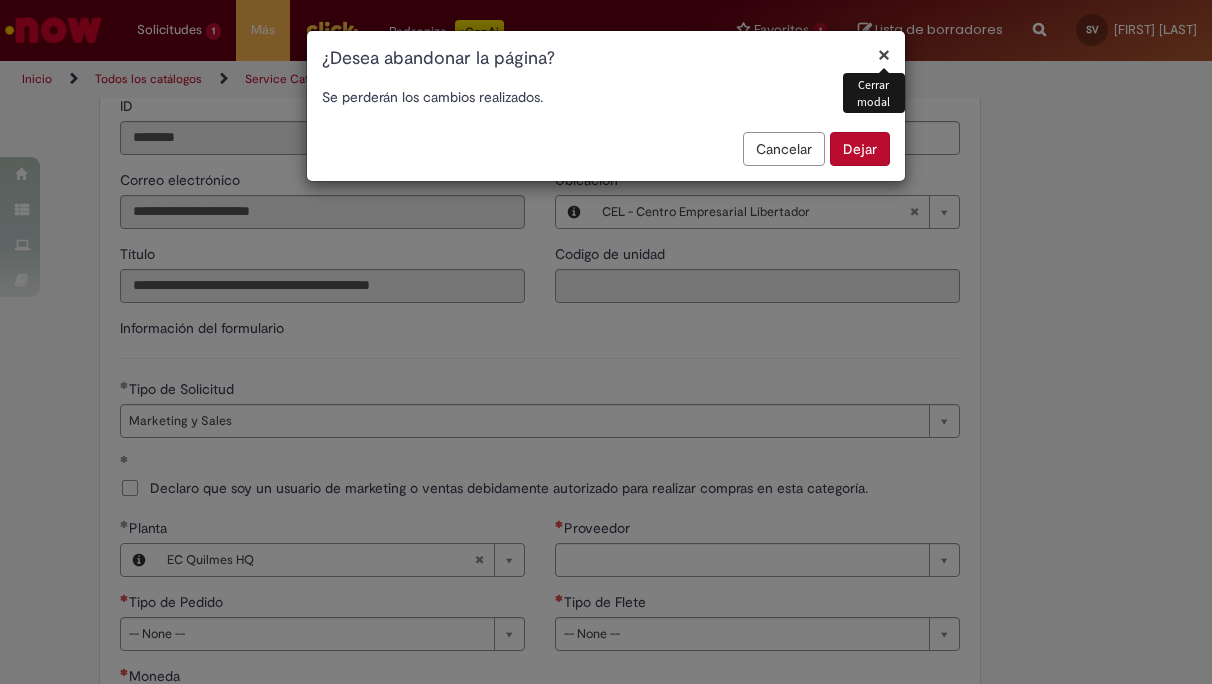 click on "Dejar" at bounding box center (860, 149) 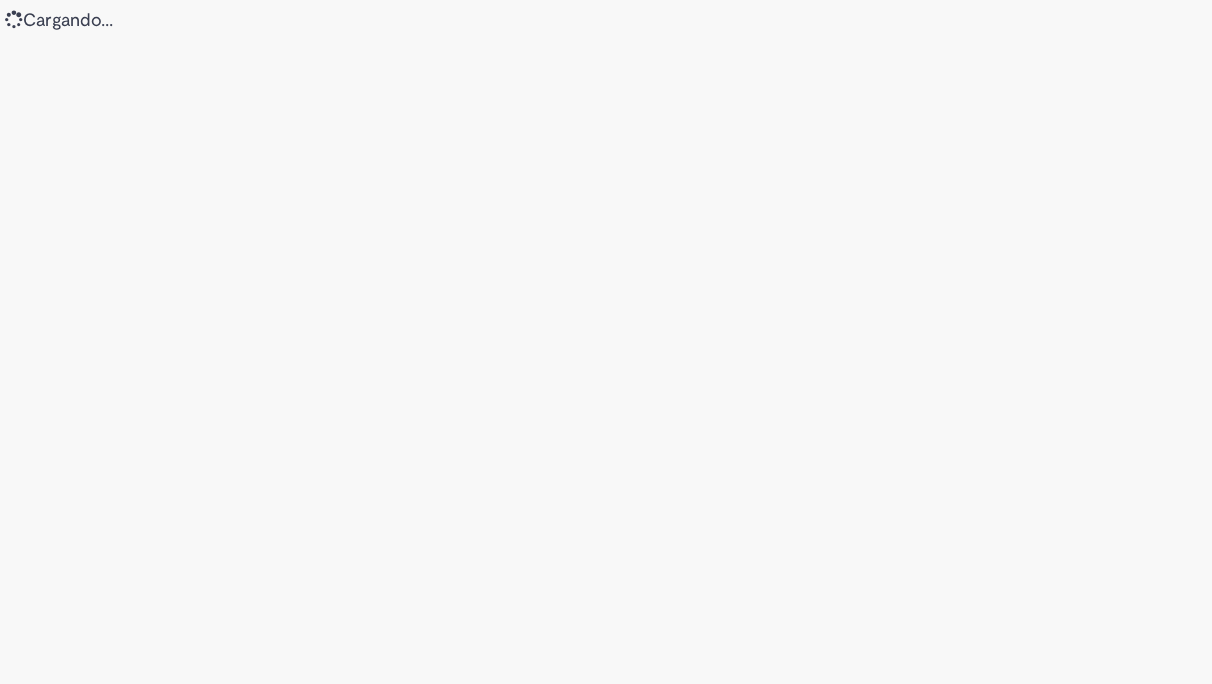 scroll, scrollTop: 0, scrollLeft: 0, axis: both 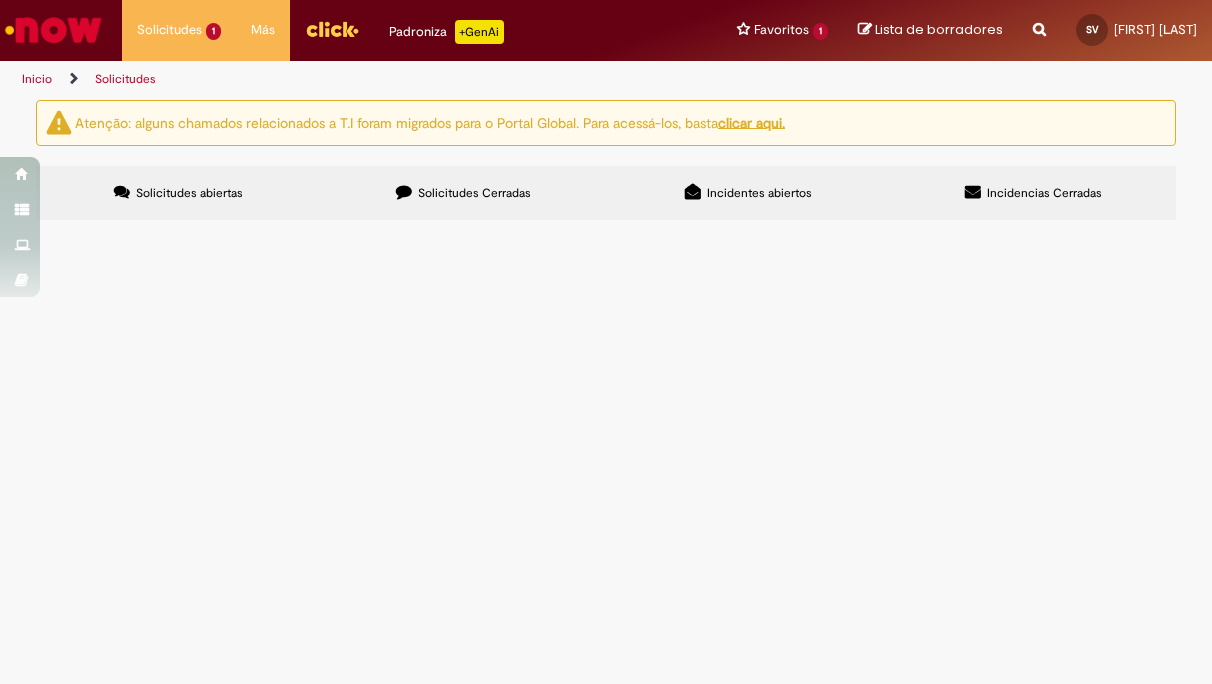 click on "Solicitudes Cerradas" at bounding box center [474, 193] 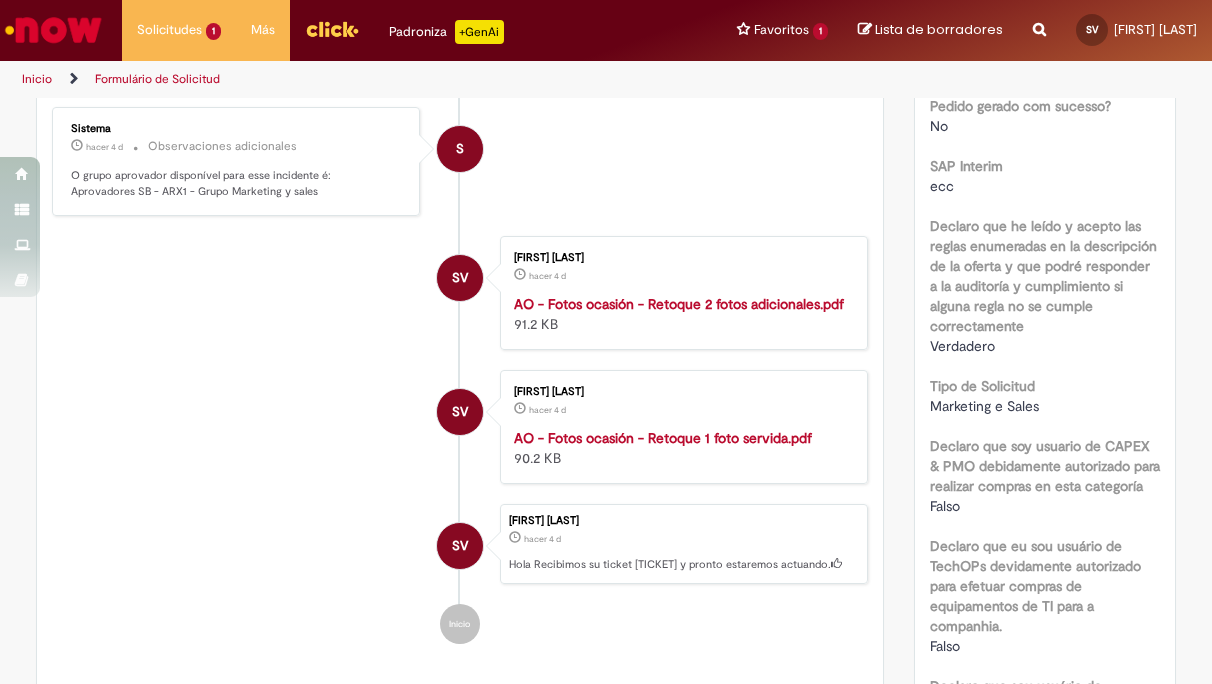 scroll, scrollTop: 0, scrollLeft: 0, axis: both 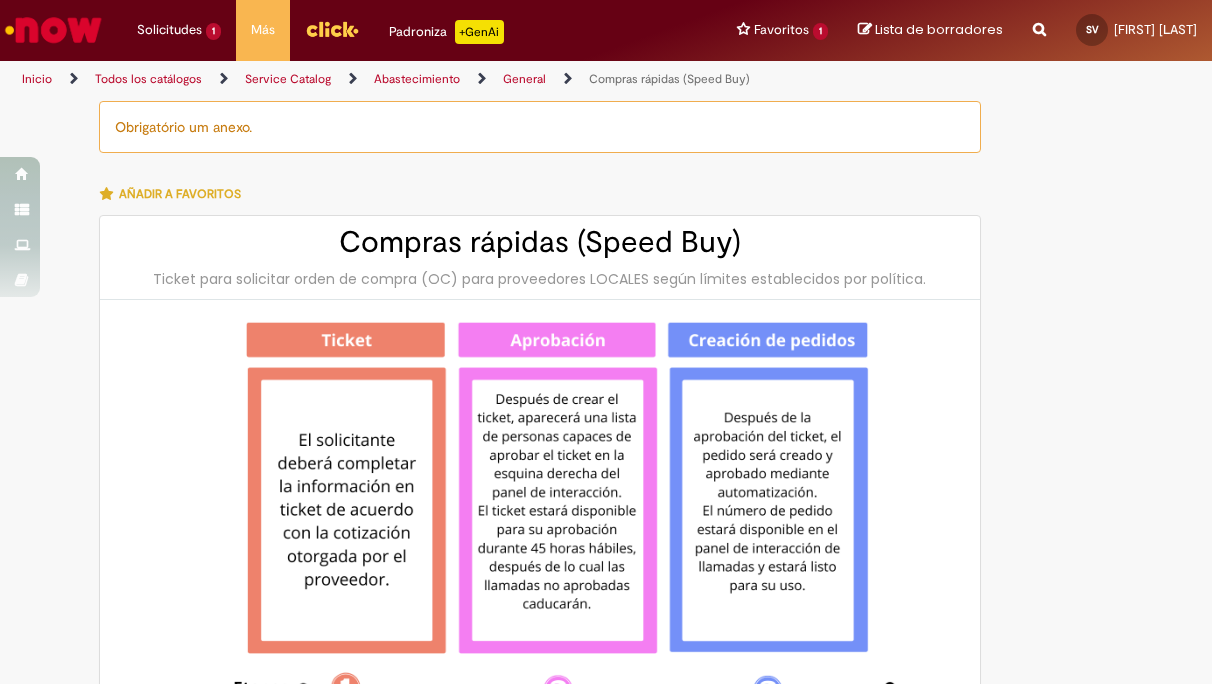 type on "********" 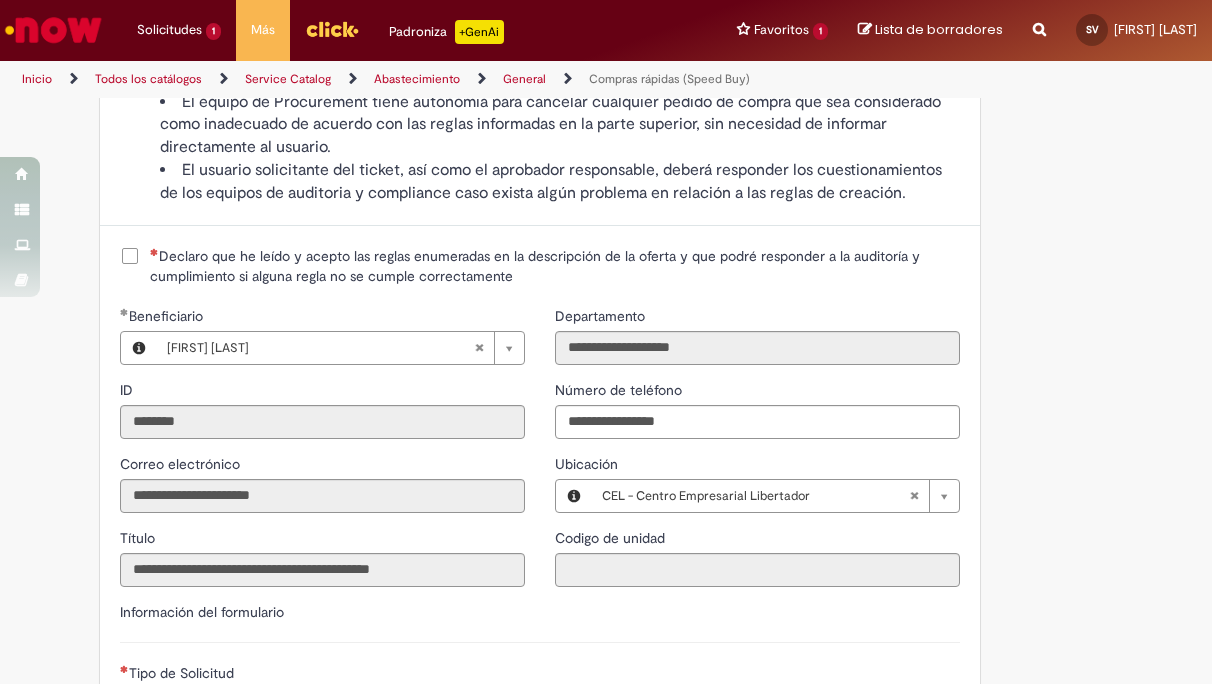 scroll, scrollTop: 2011, scrollLeft: 0, axis: vertical 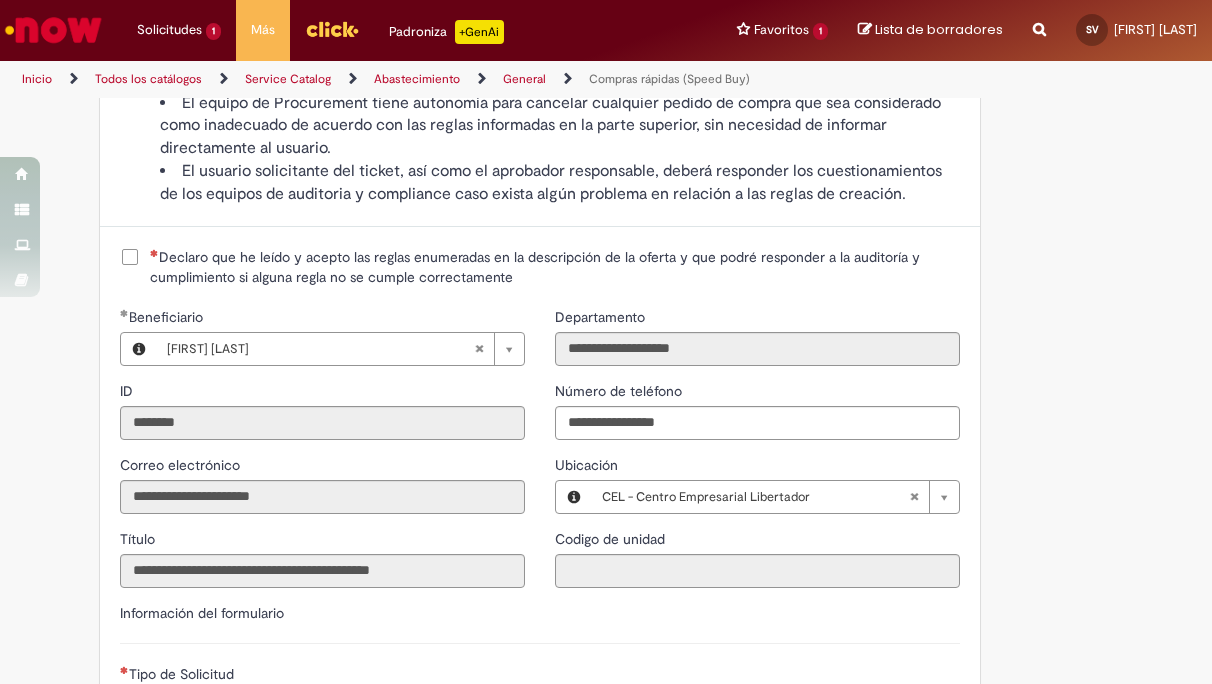 click on "Declaro que he leído y acepto las reglas enumeradas en la descripción de la oferta y que podré responder a la auditoría y cumplimiento si alguna regla no se cumple correctamente" at bounding box center (555, 267) 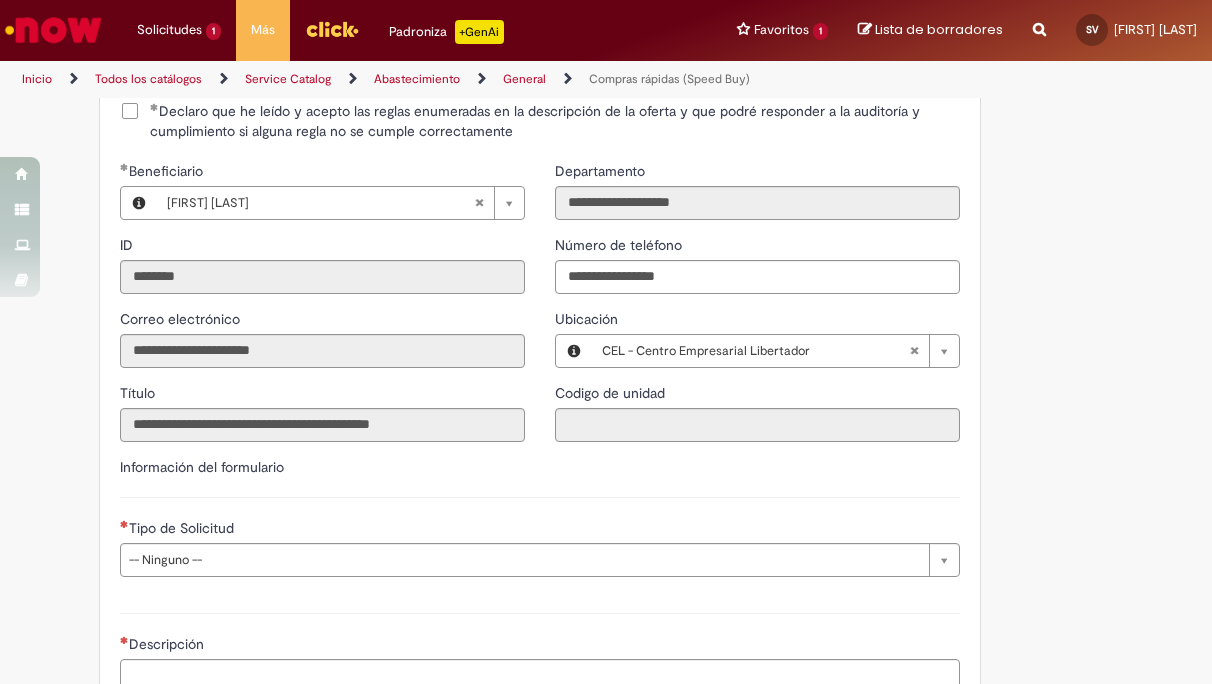 scroll, scrollTop: 2188, scrollLeft: 0, axis: vertical 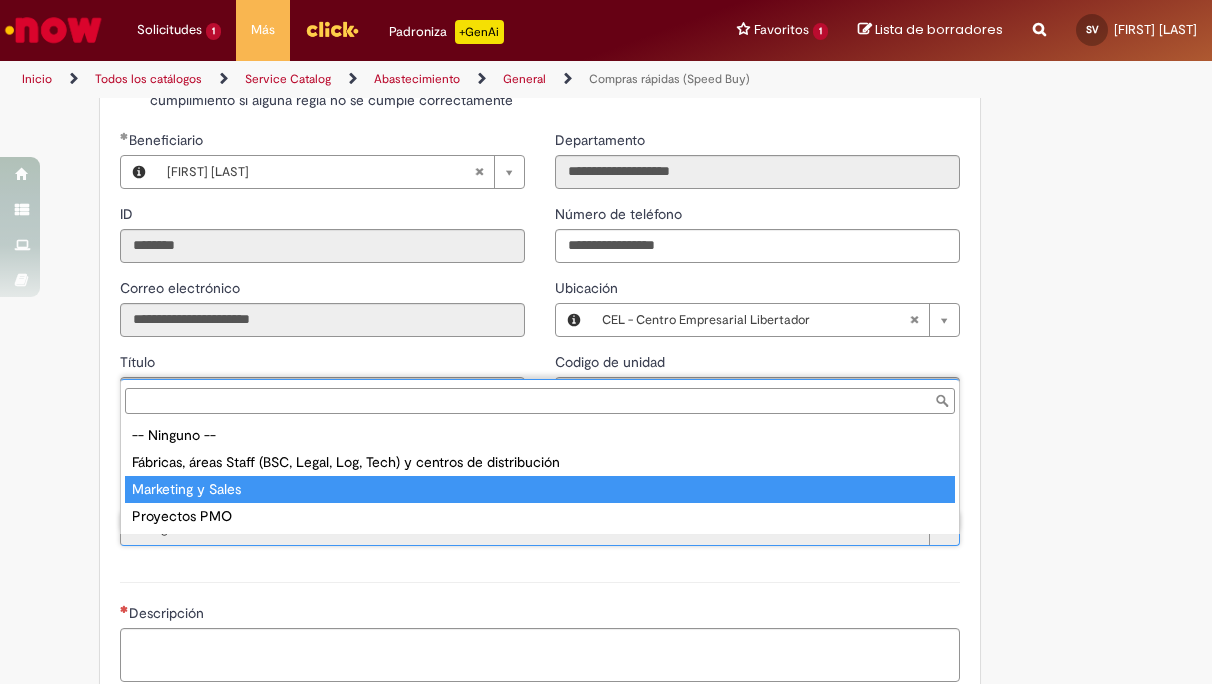 type on "**********" 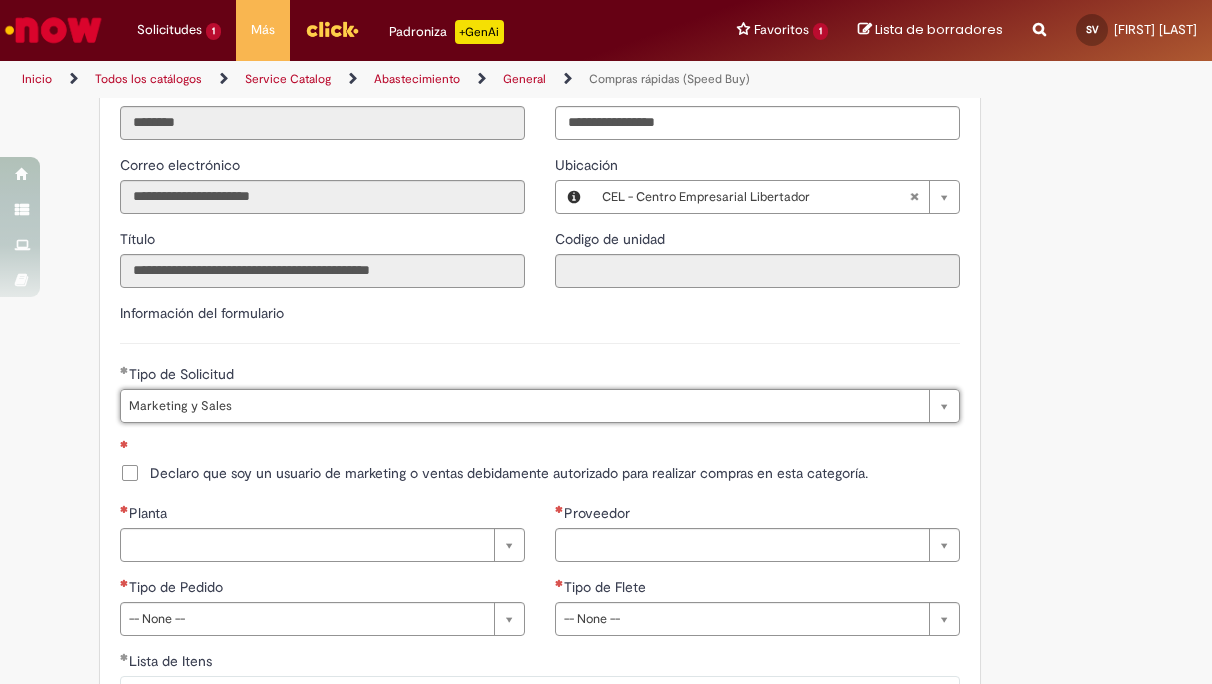 scroll, scrollTop: 2342, scrollLeft: 0, axis: vertical 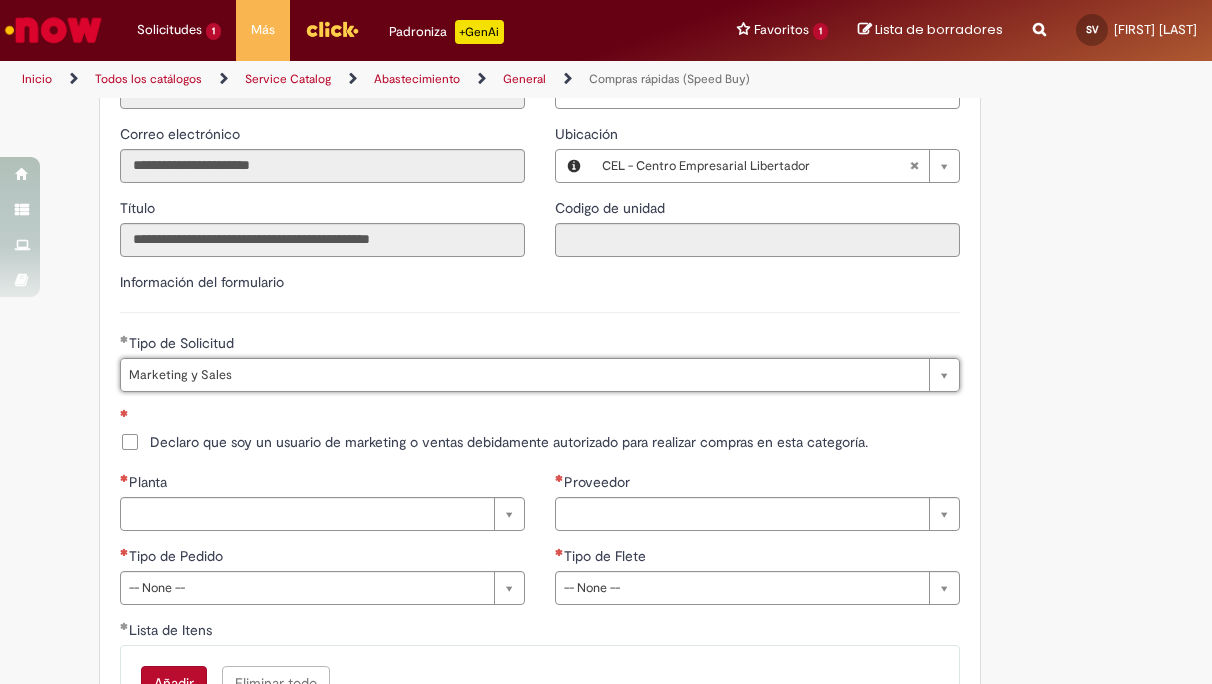 click on "Declaro que soy un usuario de marketing o ventas debidamente autorizado para realizar compras en esta categoría." at bounding box center [509, 442] 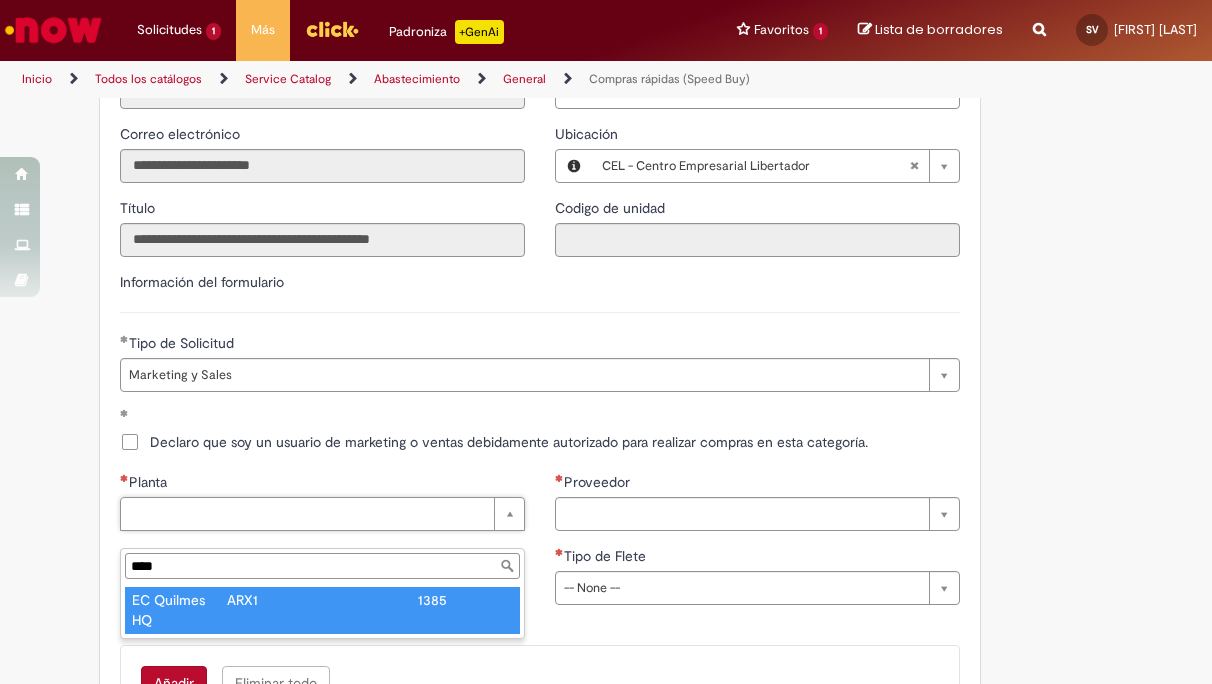 type on "****" 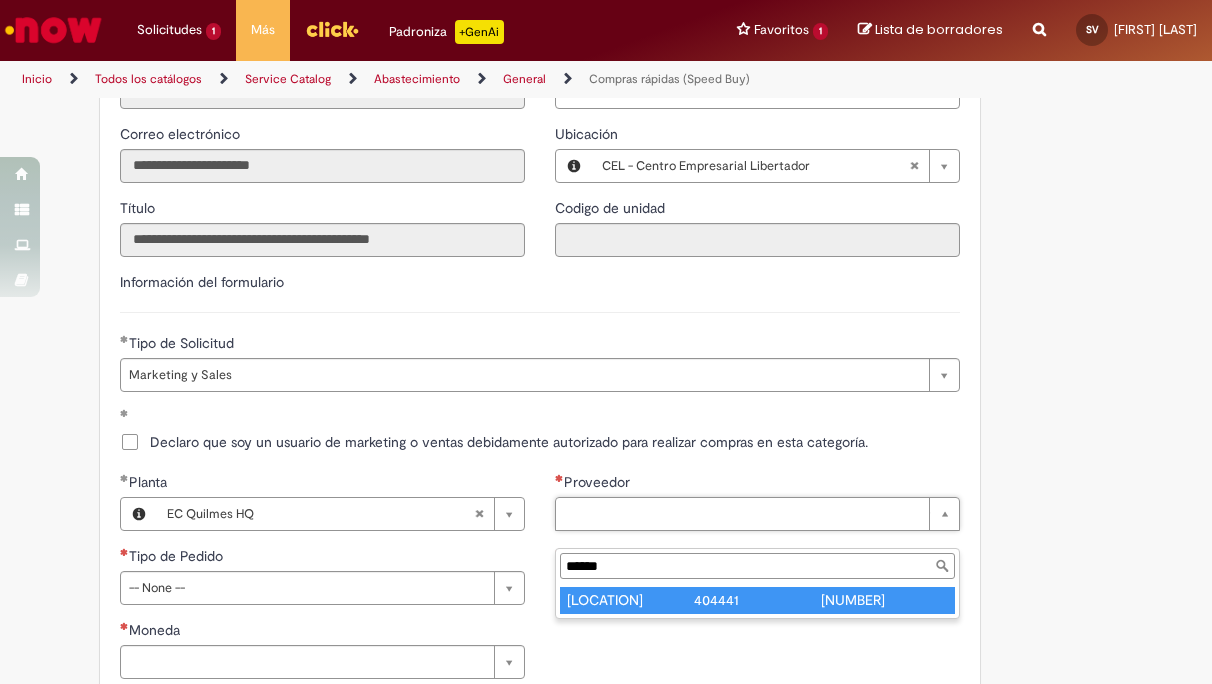 type on "******" 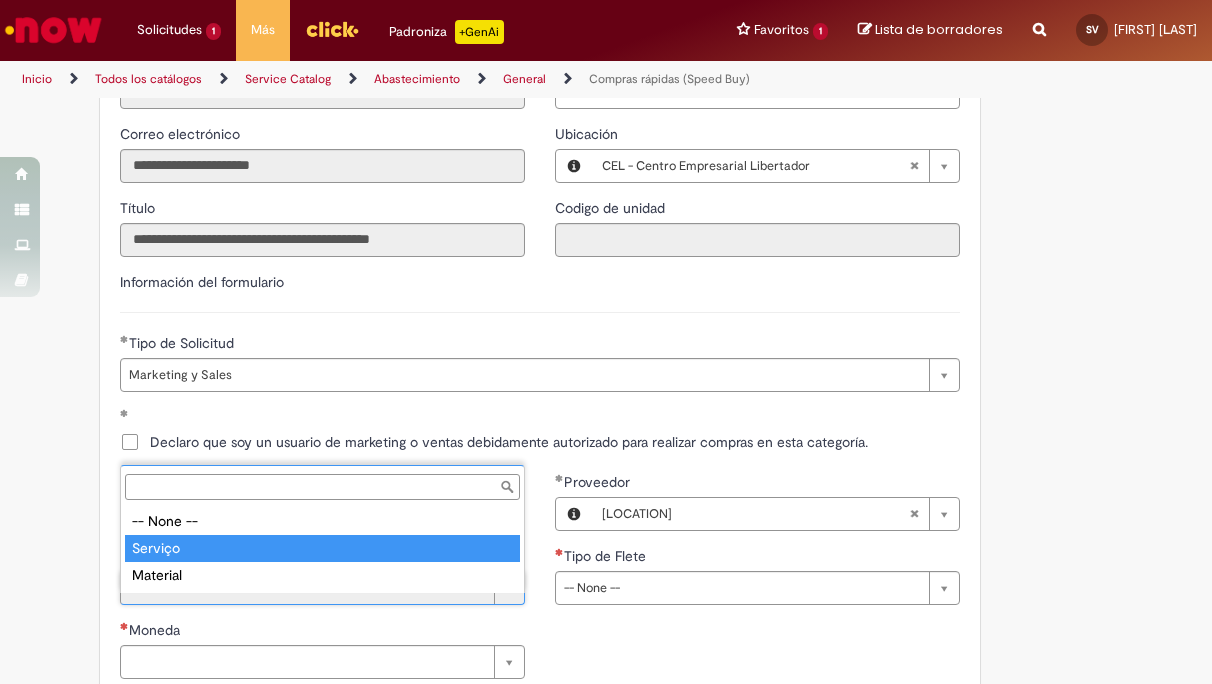 type on "*******" 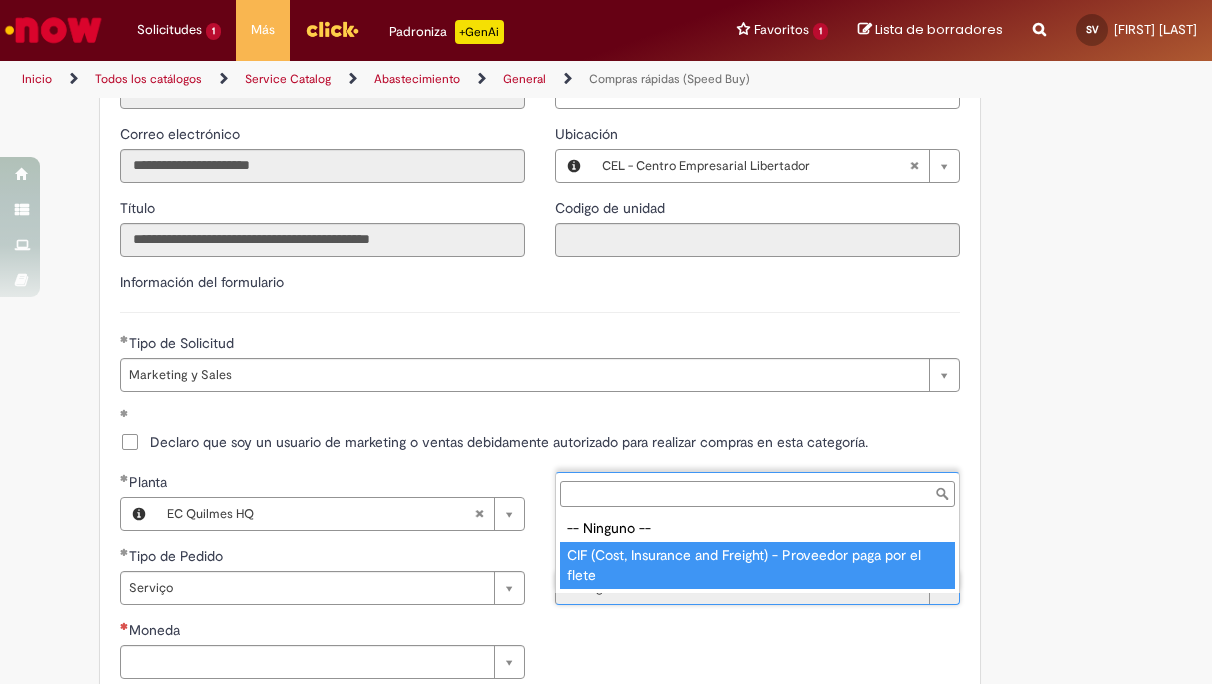 type on "**********" 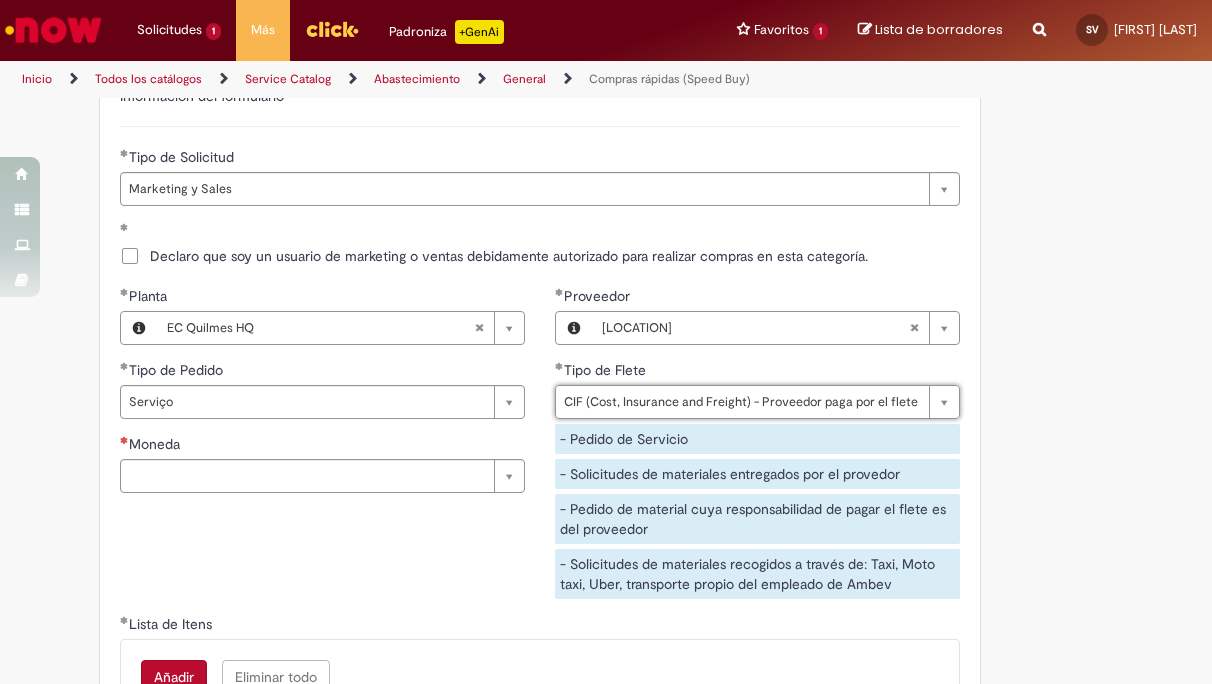 scroll, scrollTop: 2532, scrollLeft: 0, axis: vertical 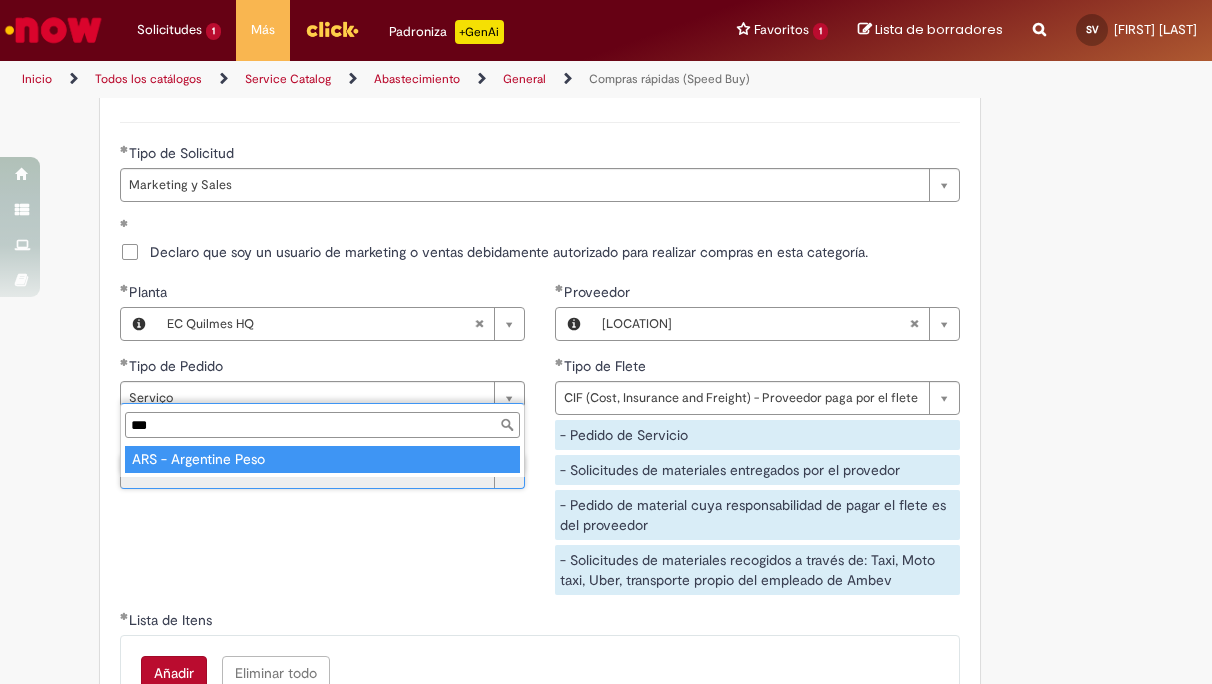type on "***" 